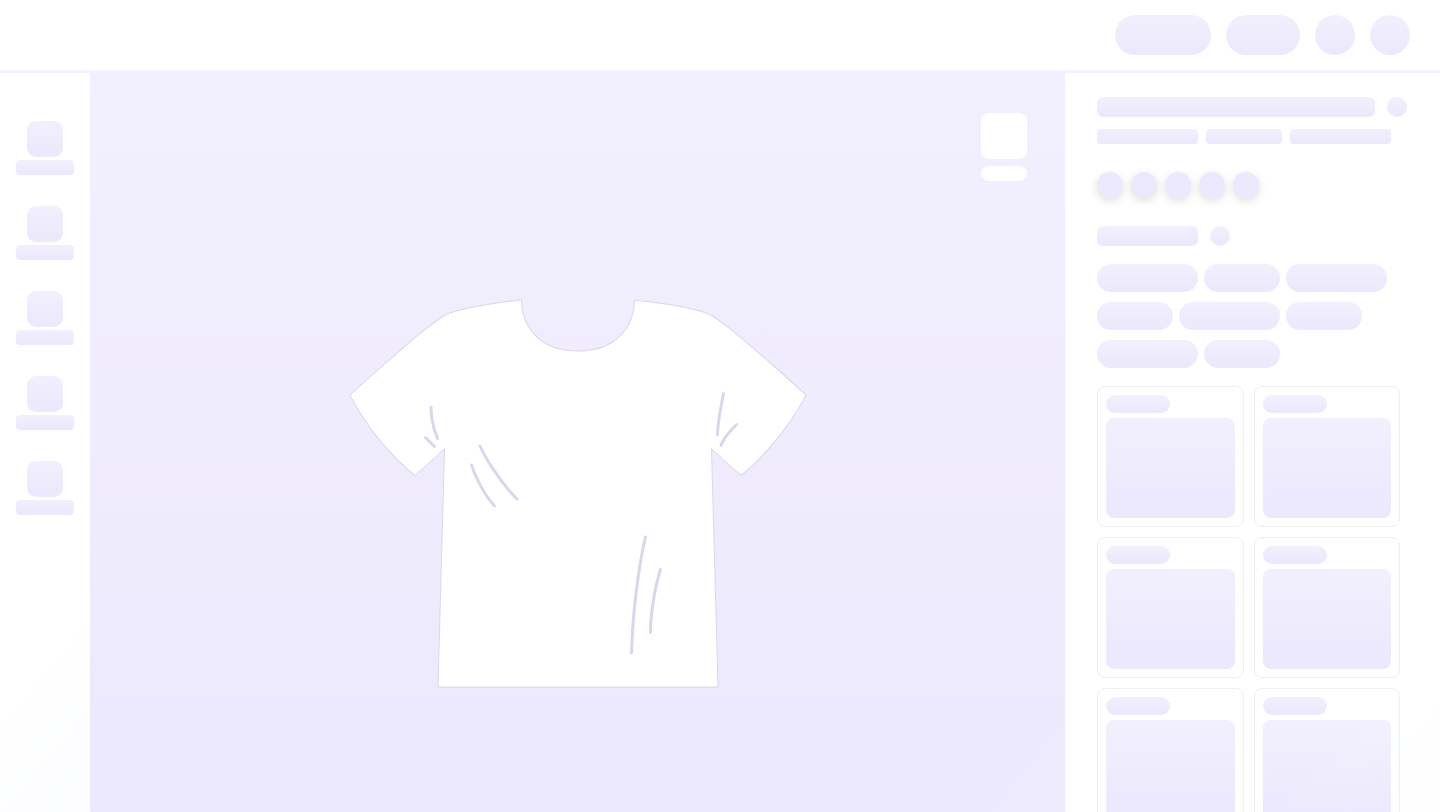 scroll, scrollTop: 0, scrollLeft: 0, axis: both 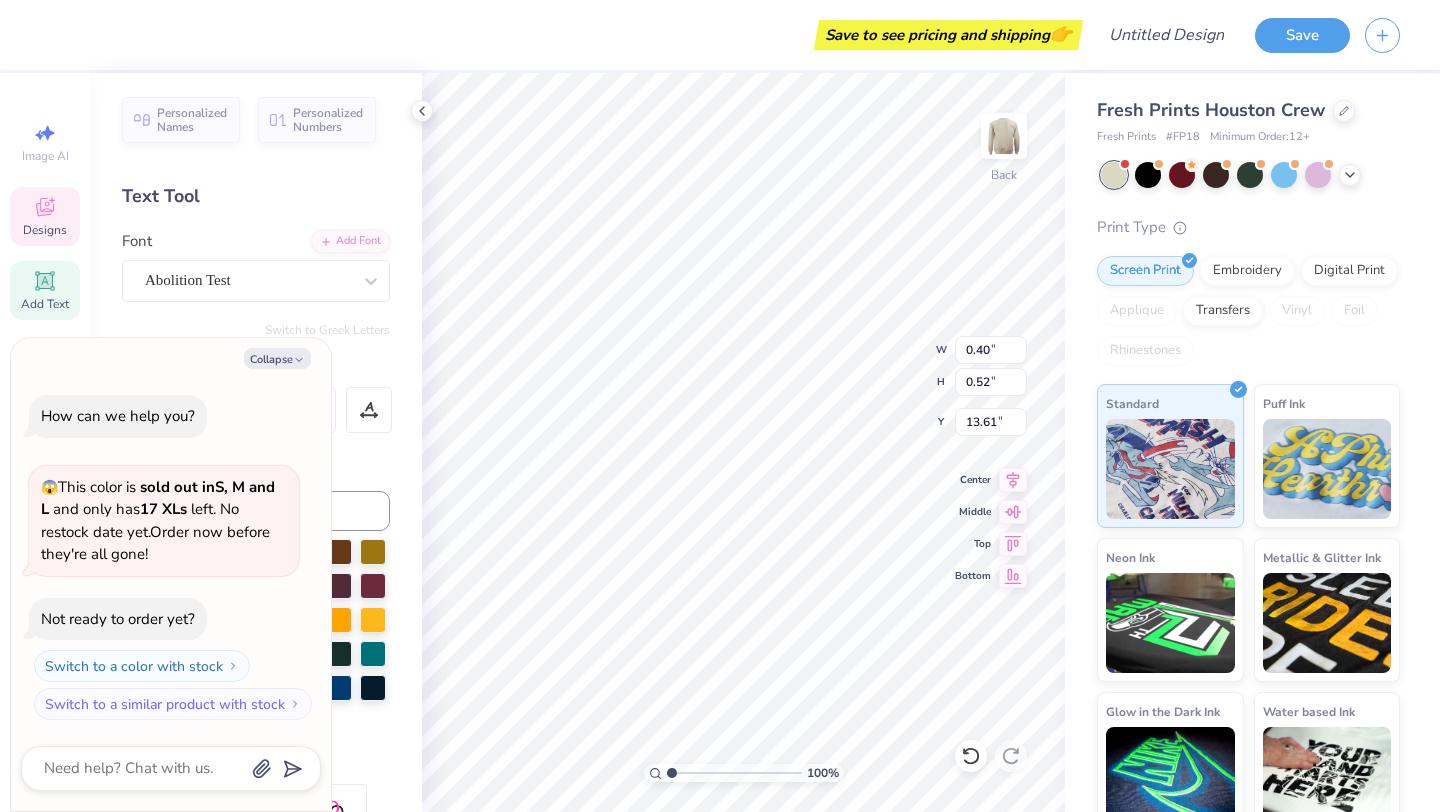 type on "x" 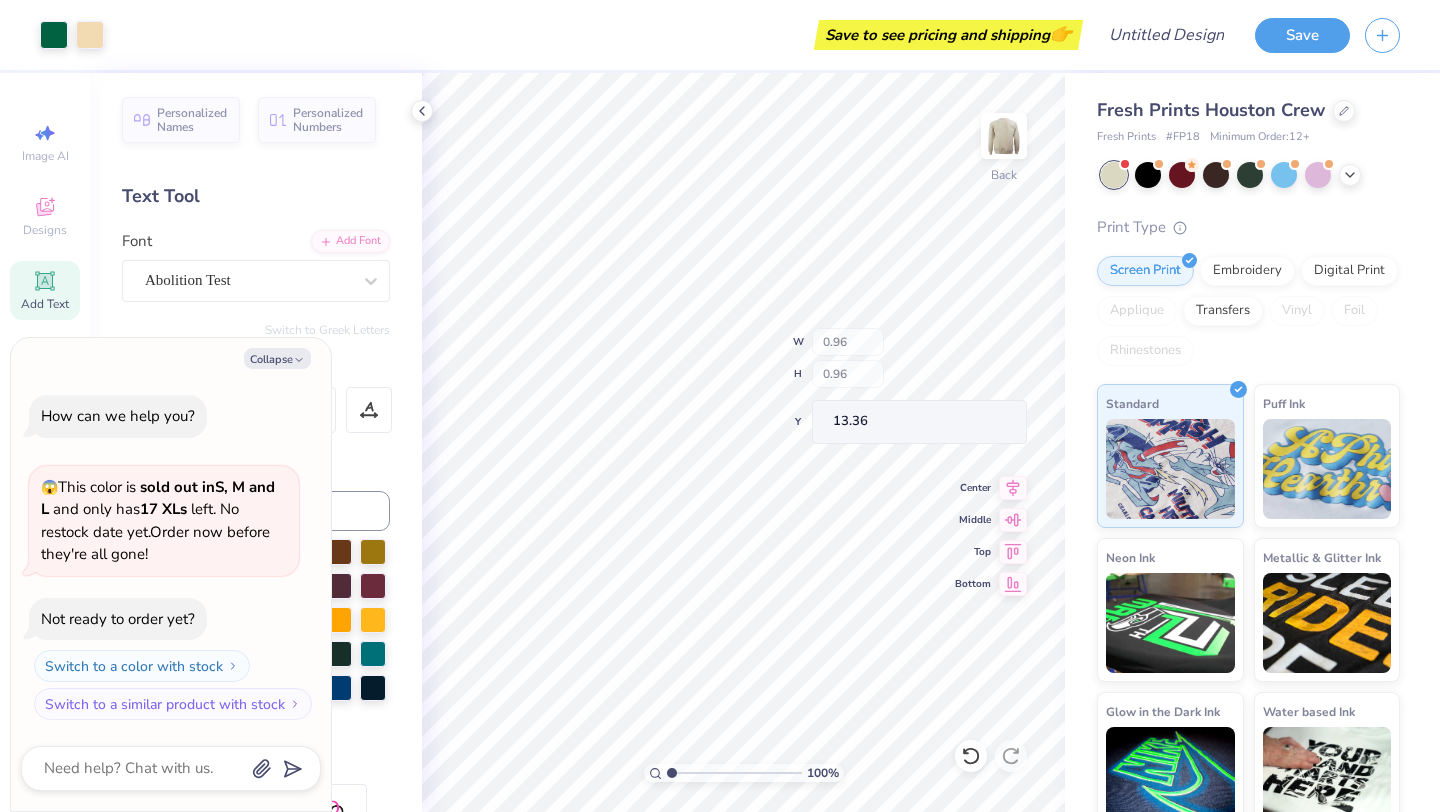 type on "x" 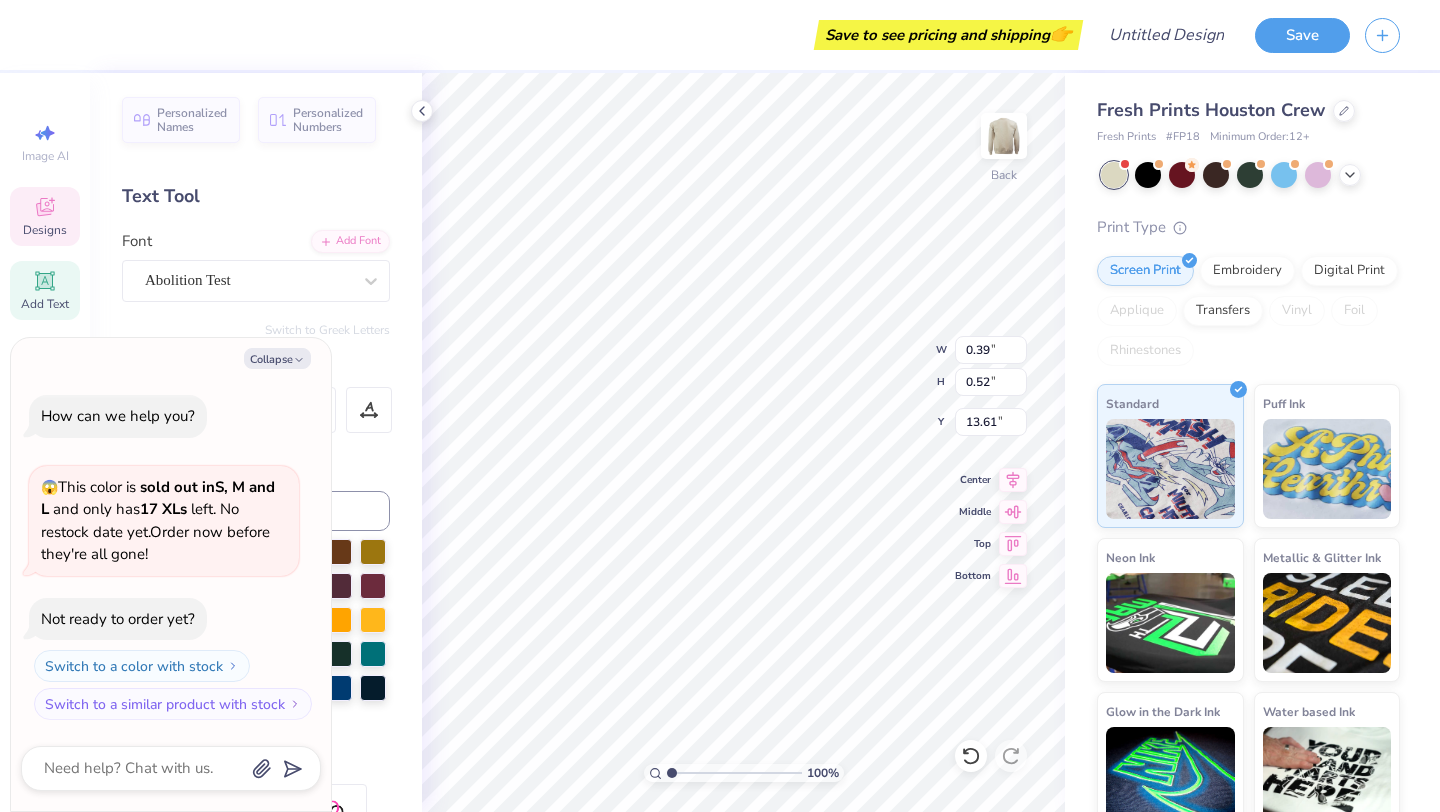 type on "x" 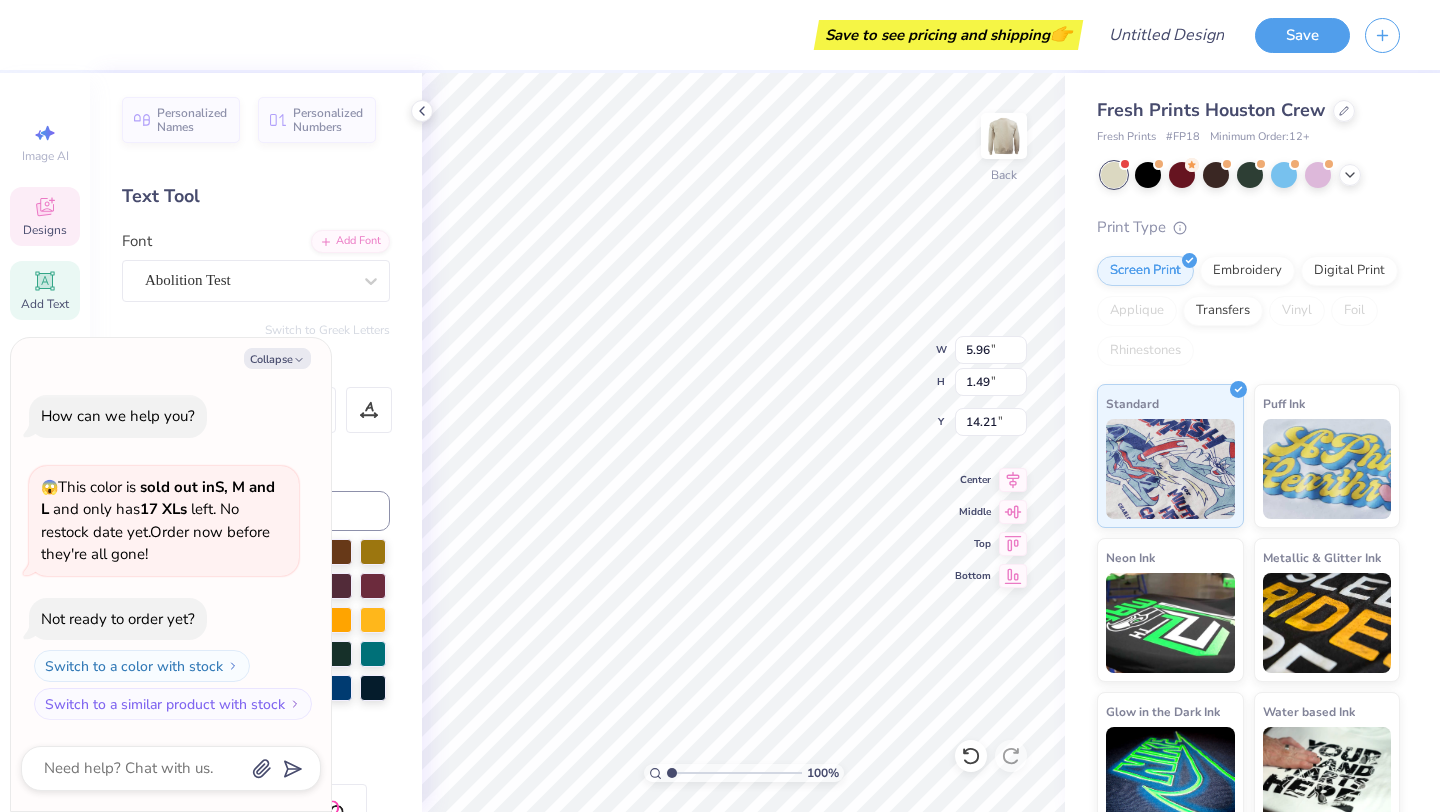 scroll, scrollTop: 0, scrollLeft: 3, axis: horizontal 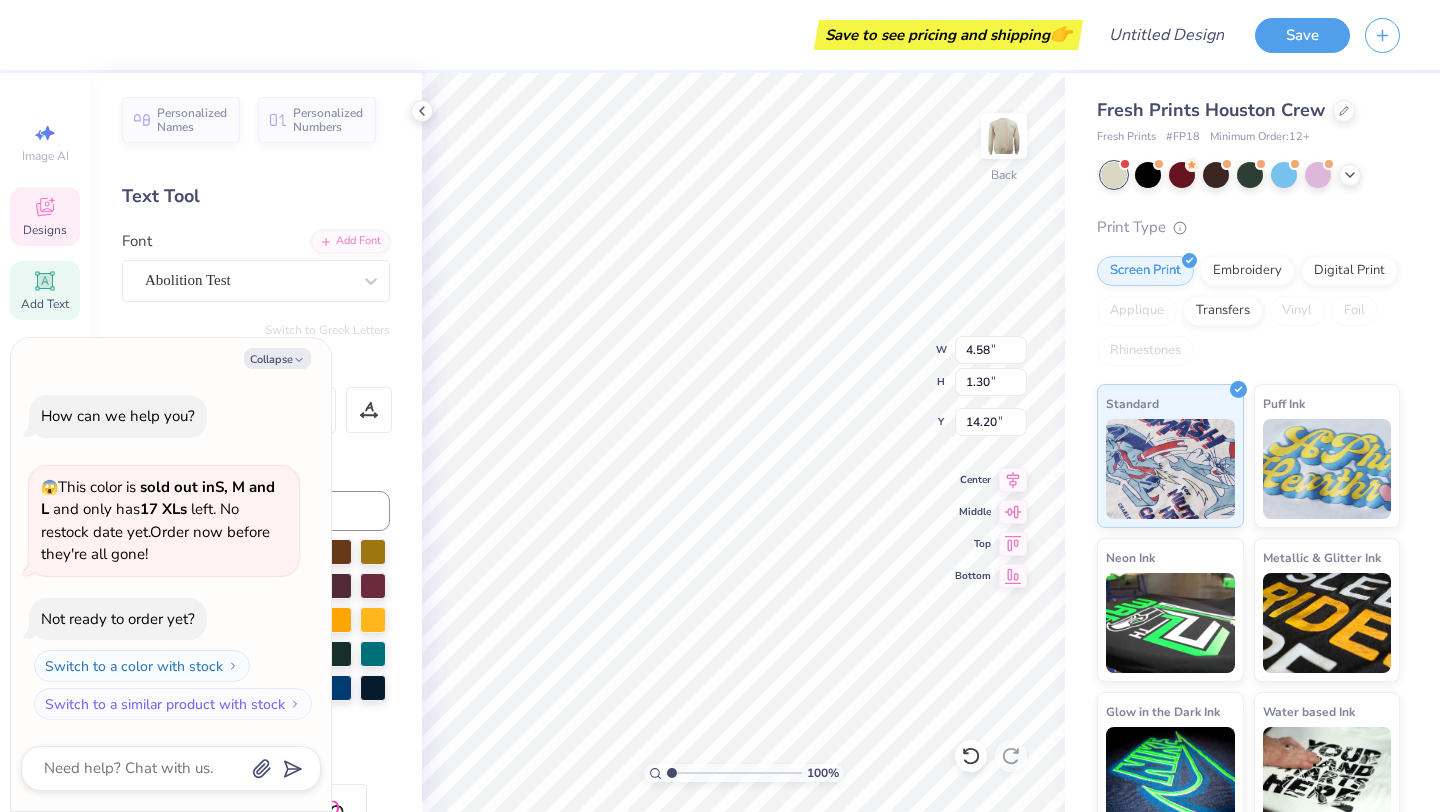 type on "x" 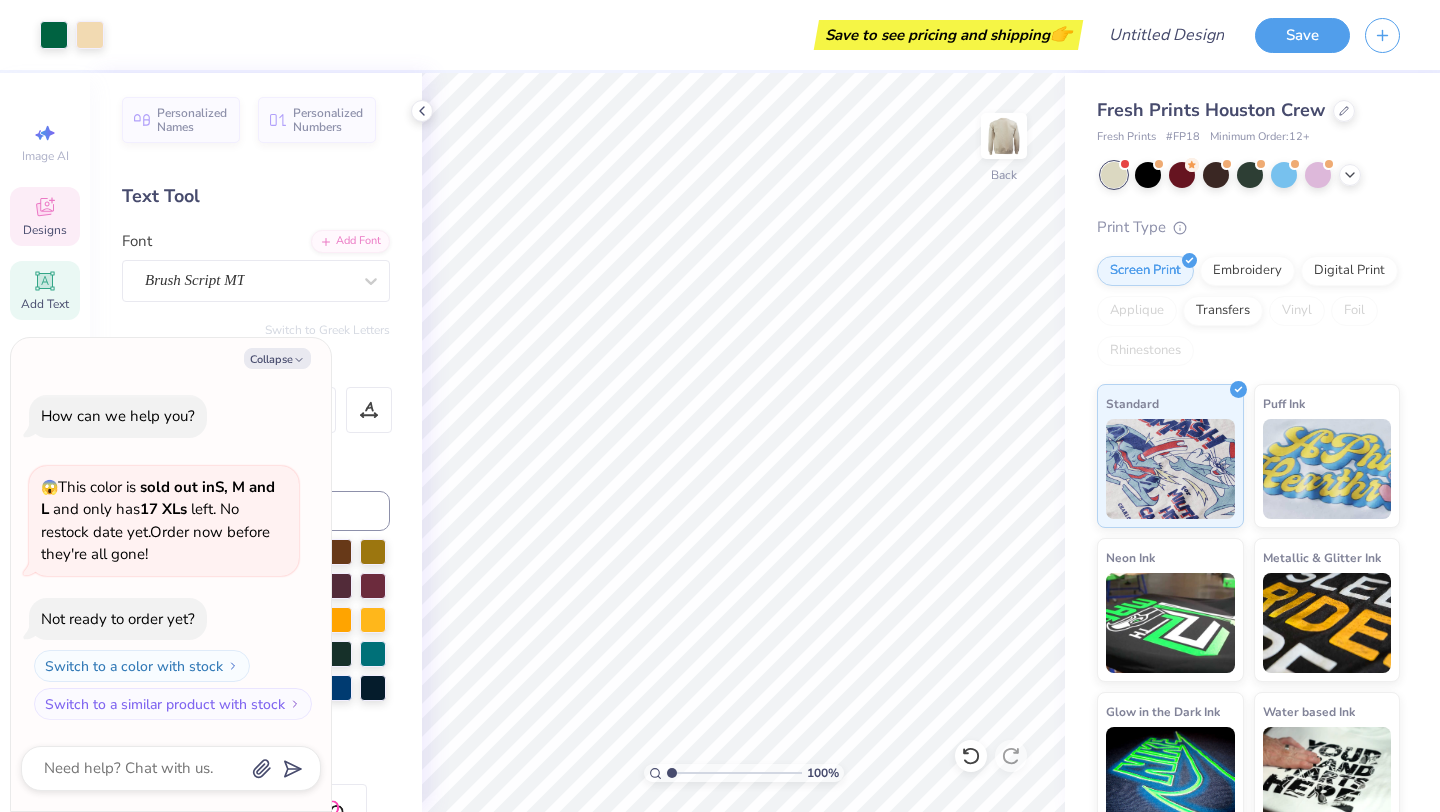 click 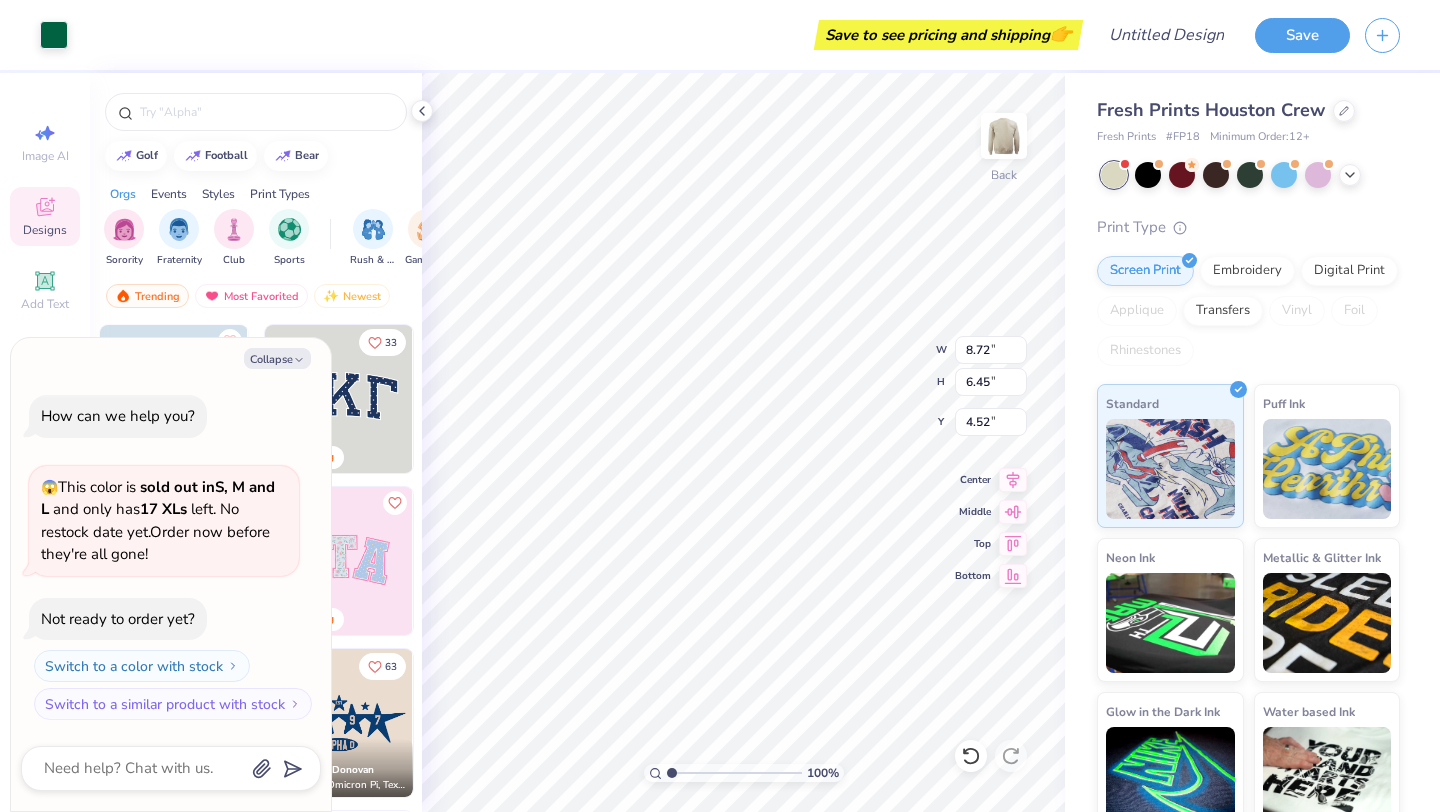 type on "x" 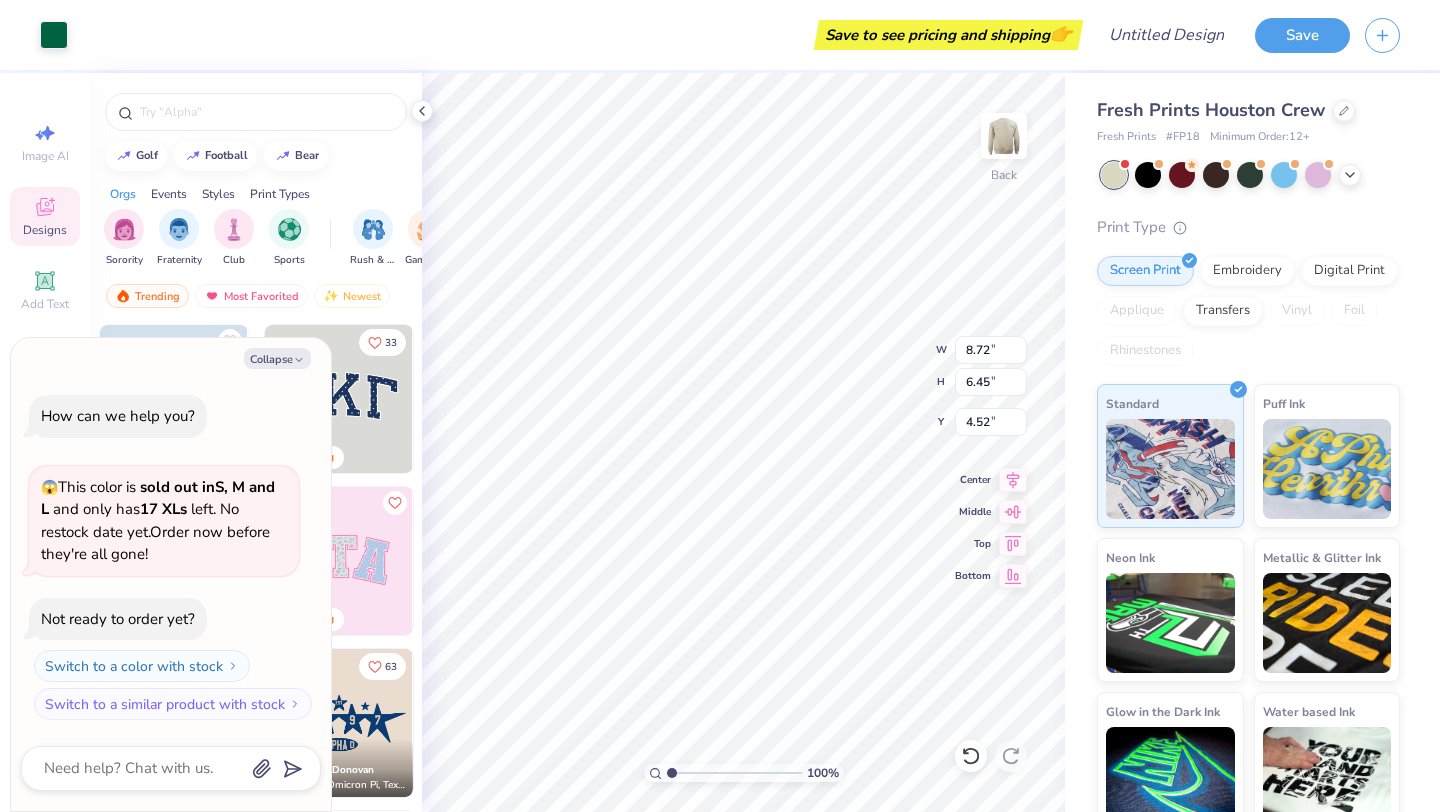 type on "9.27" 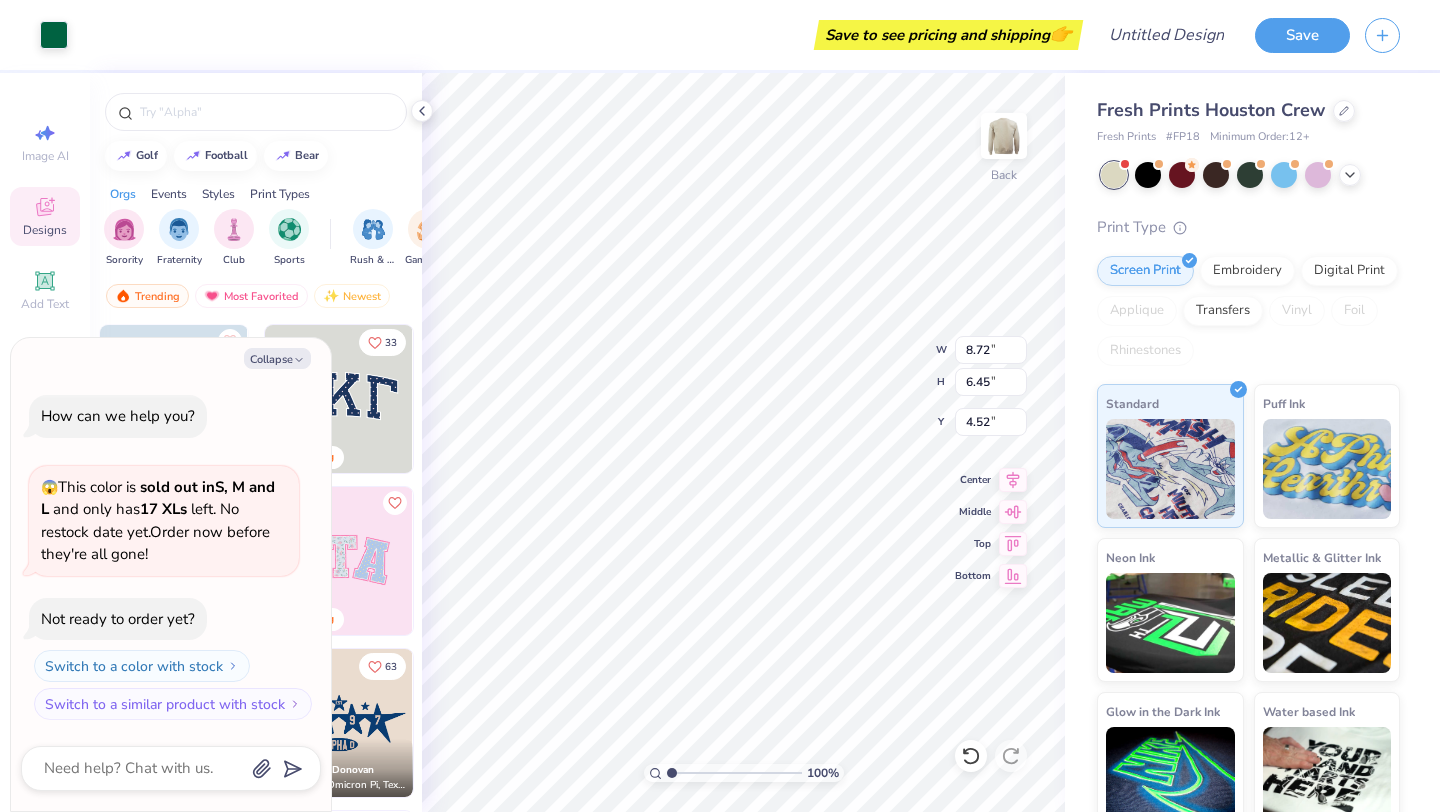 type on "1.51" 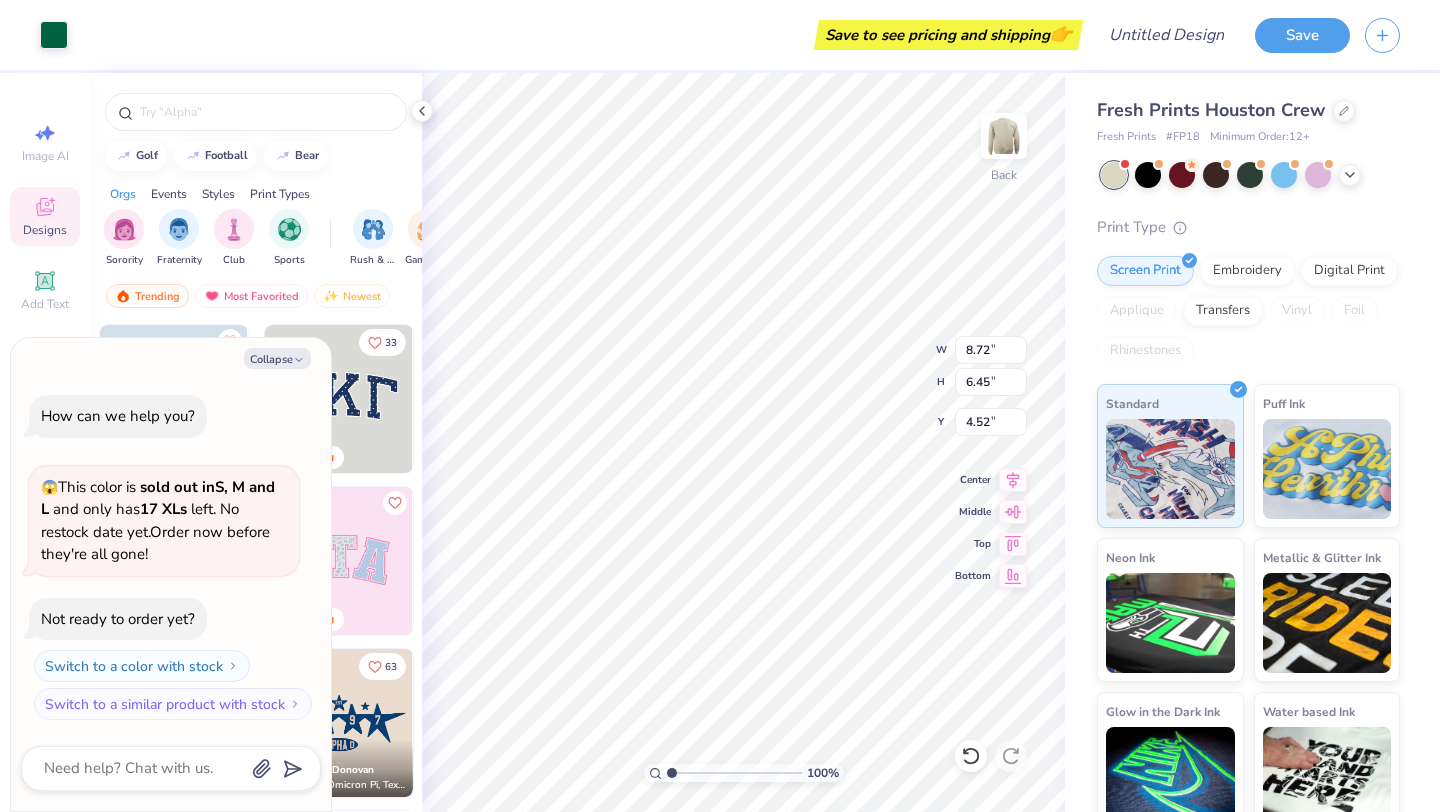 type on "3.00" 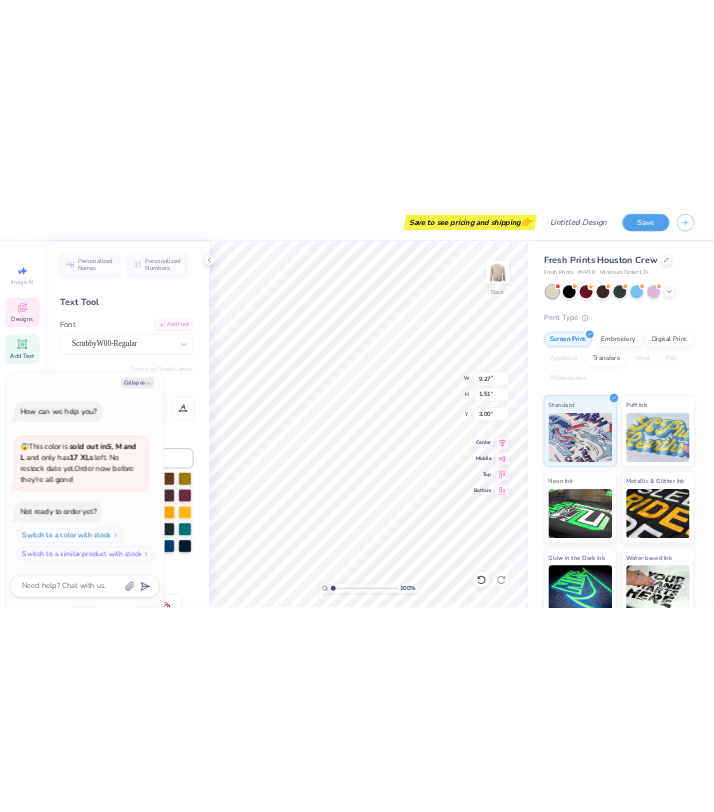 scroll, scrollTop: 0, scrollLeft: 3, axis: horizontal 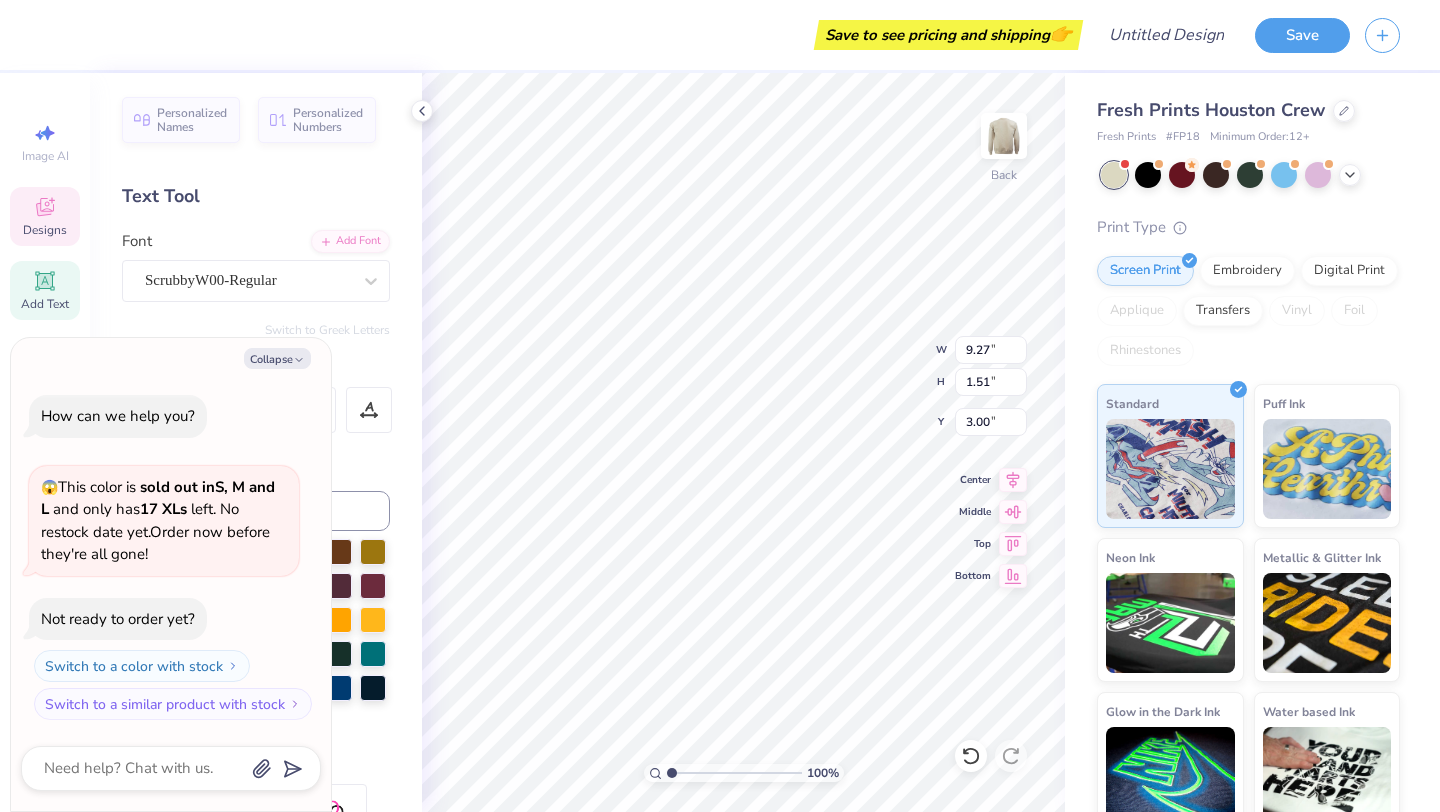 type on "x" 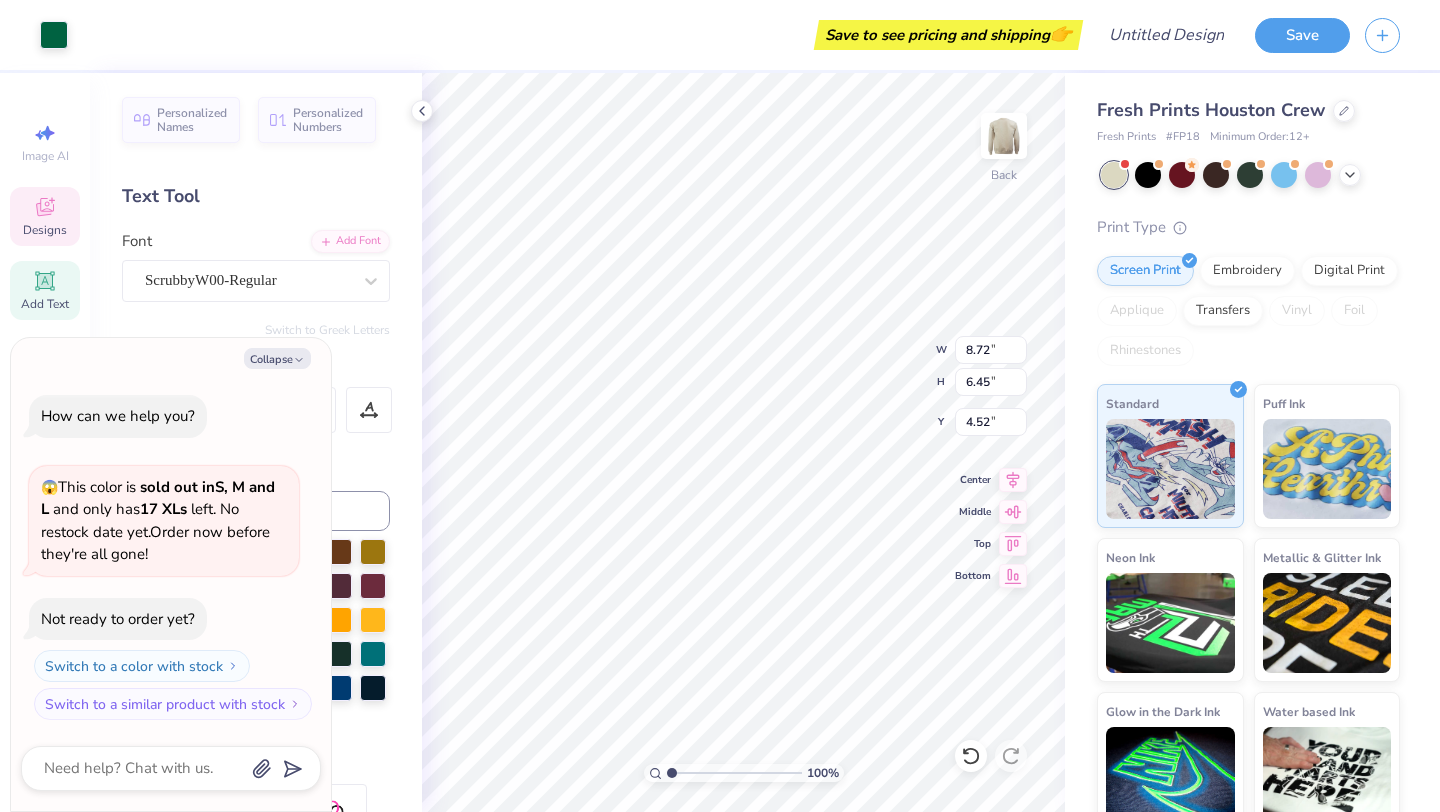 type on "x" 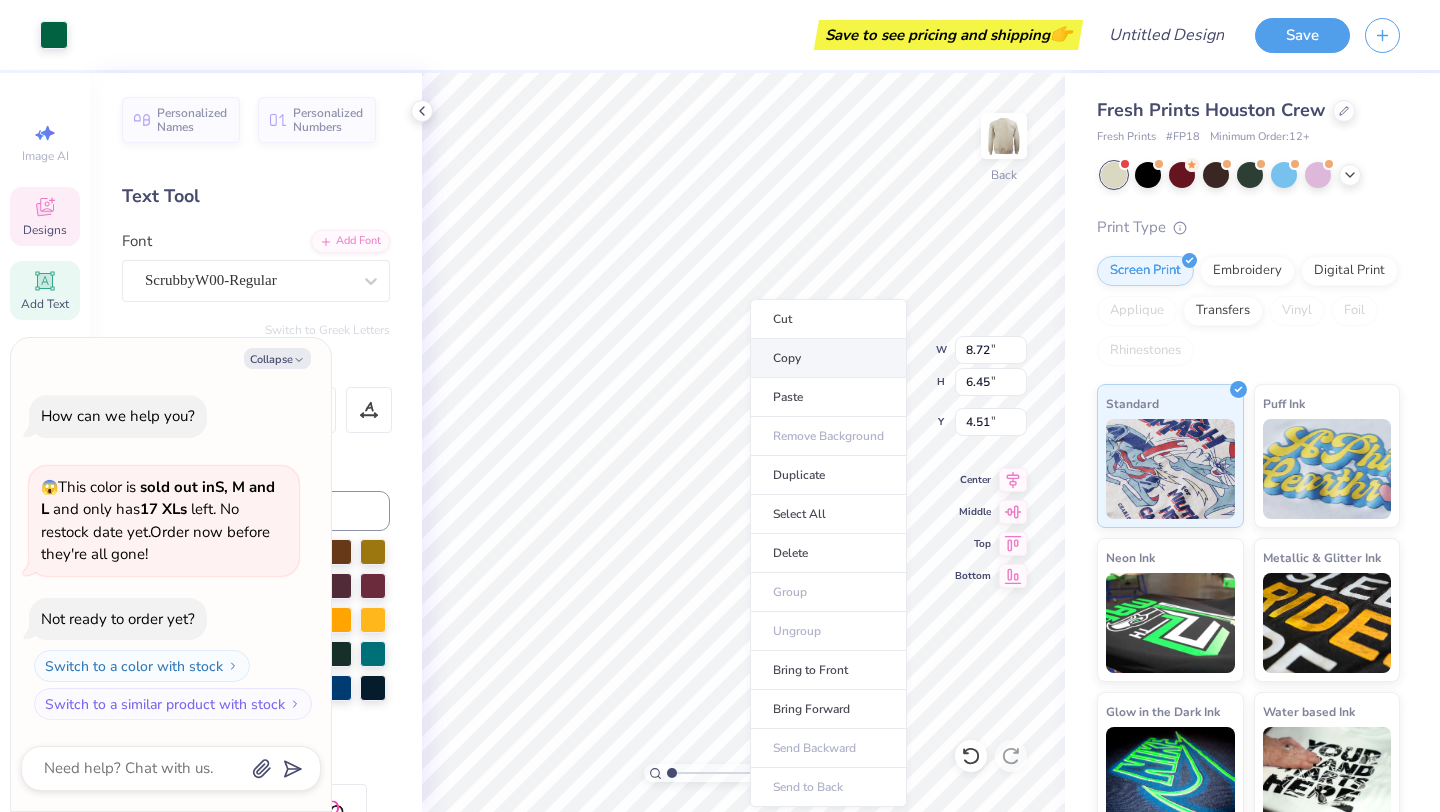 click on "Copy" at bounding box center [828, 358] 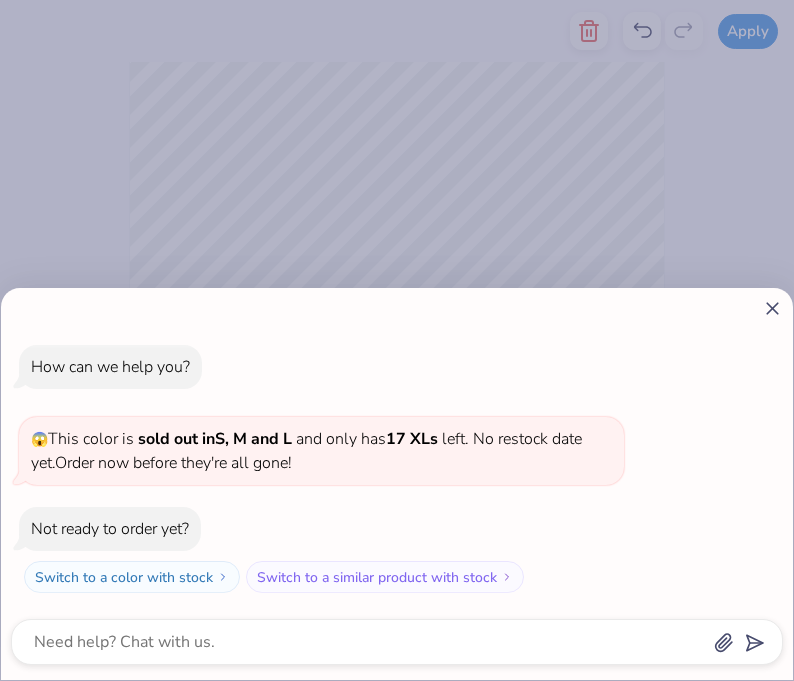 click 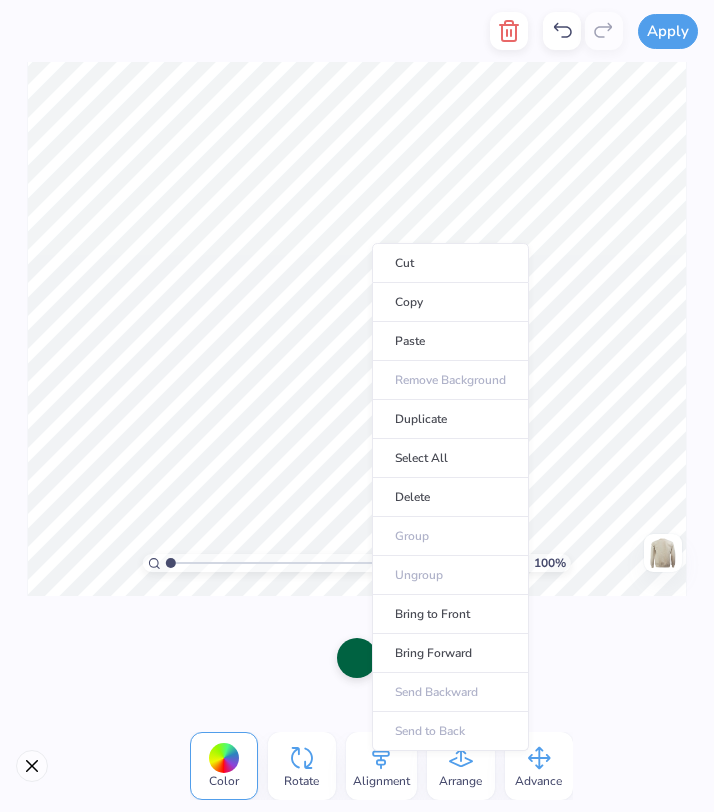 click at bounding box center (357, 658) 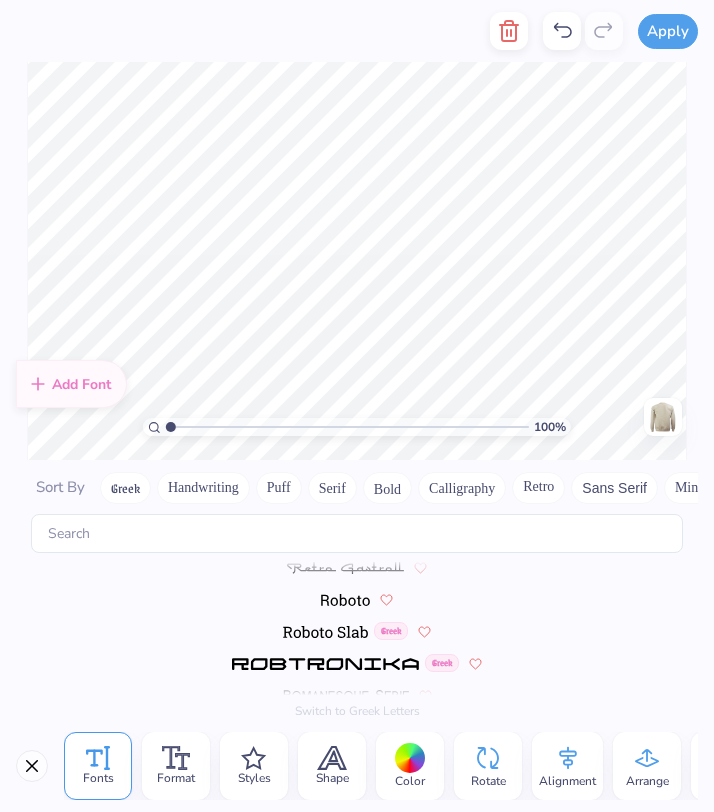 scroll, scrollTop: 8048, scrollLeft: 0, axis: vertical 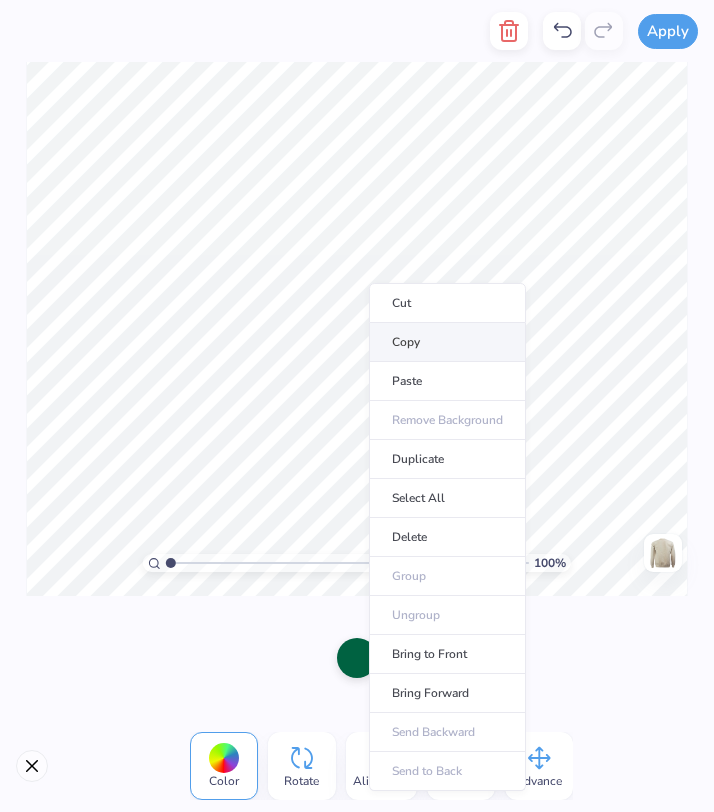 click on "Copy" at bounding box center [447, 342] 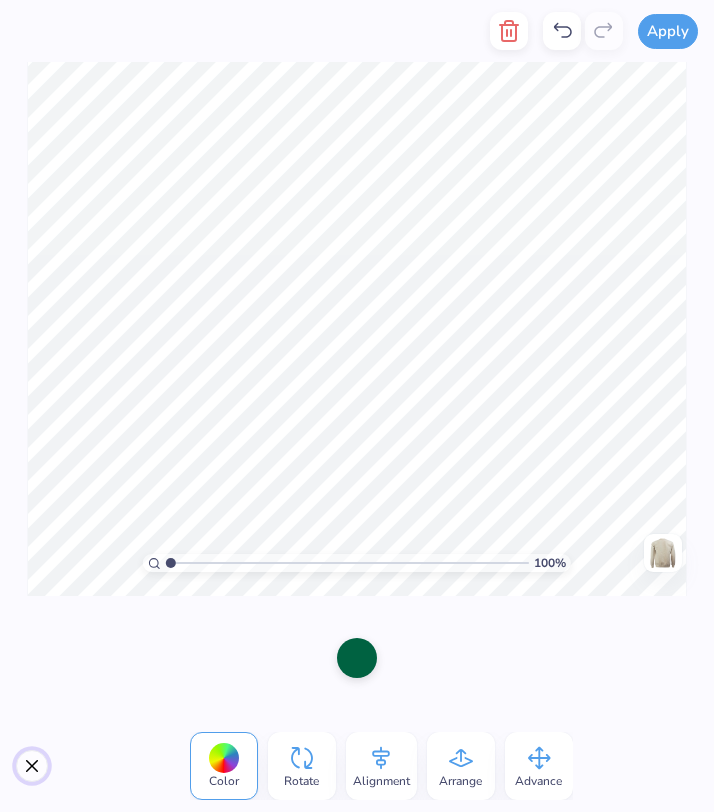 click at bounding box center (32, 766) 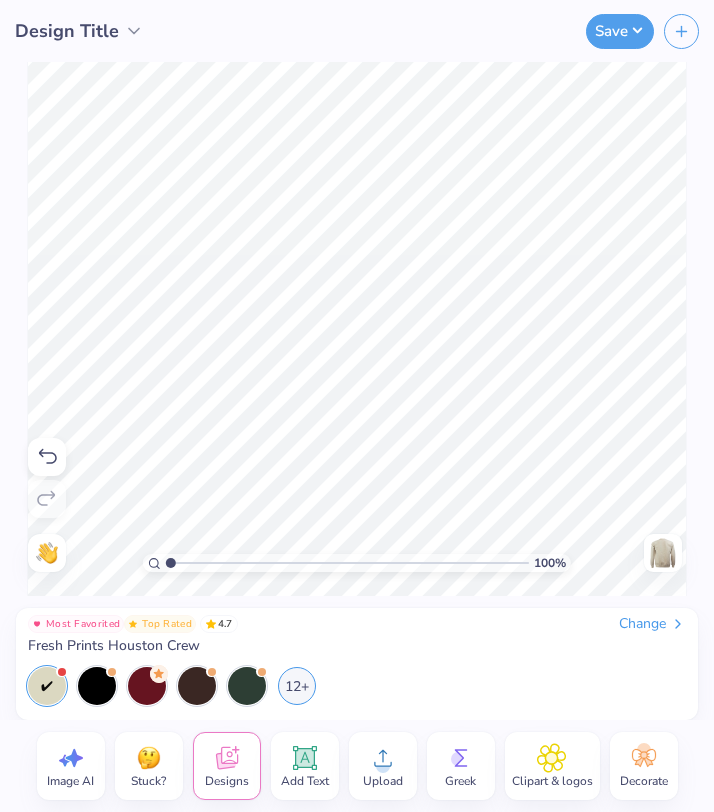 click on "Save" at bounding box center [466, 31] 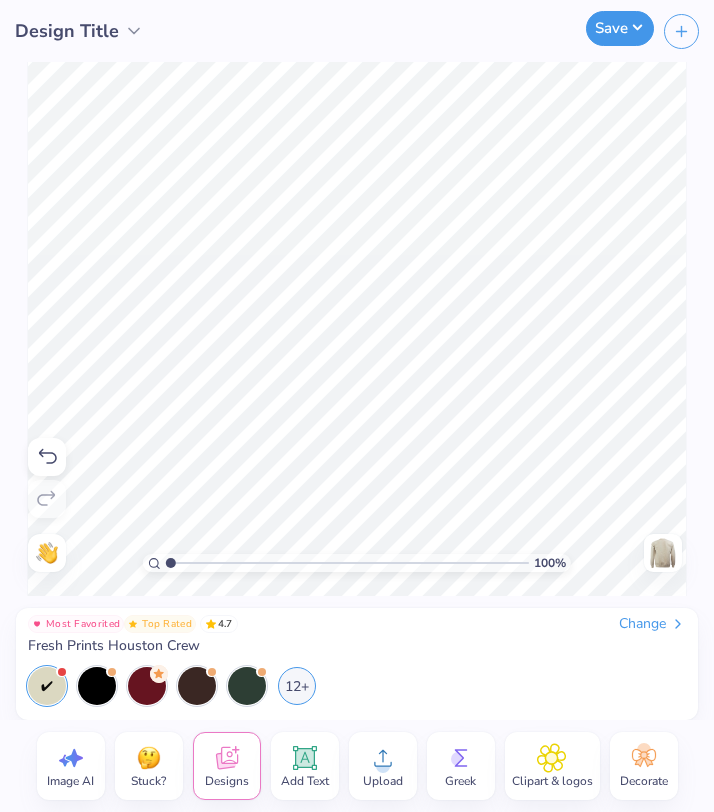 click on "Save" at bounding box center [620, 28] 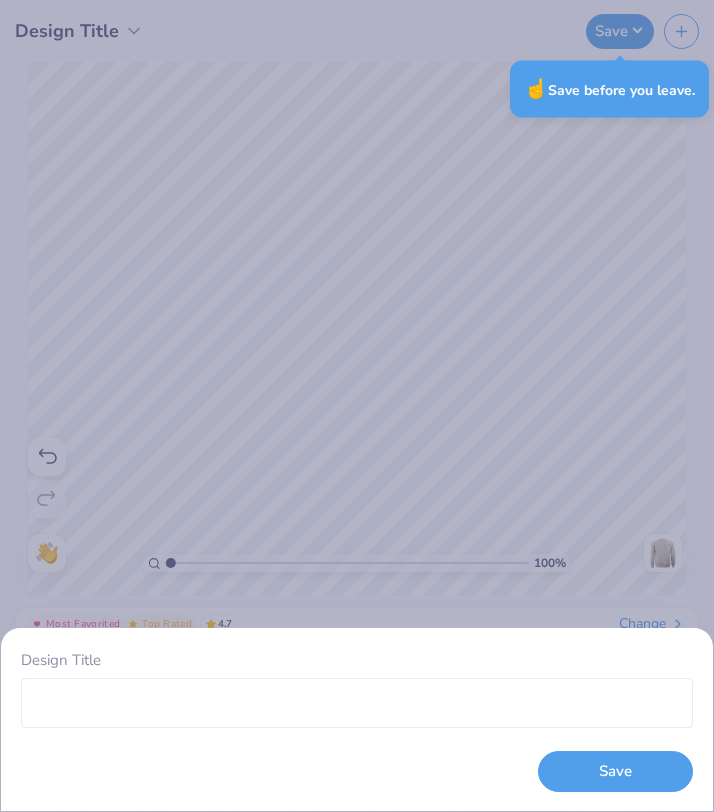 click on "Design Title Save" at bounding box center (357, 406) 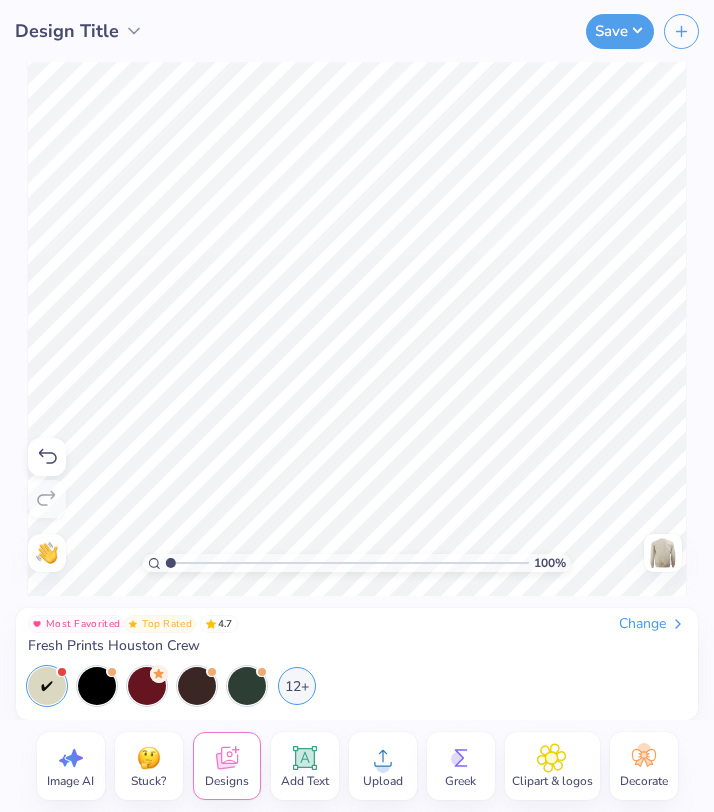 click 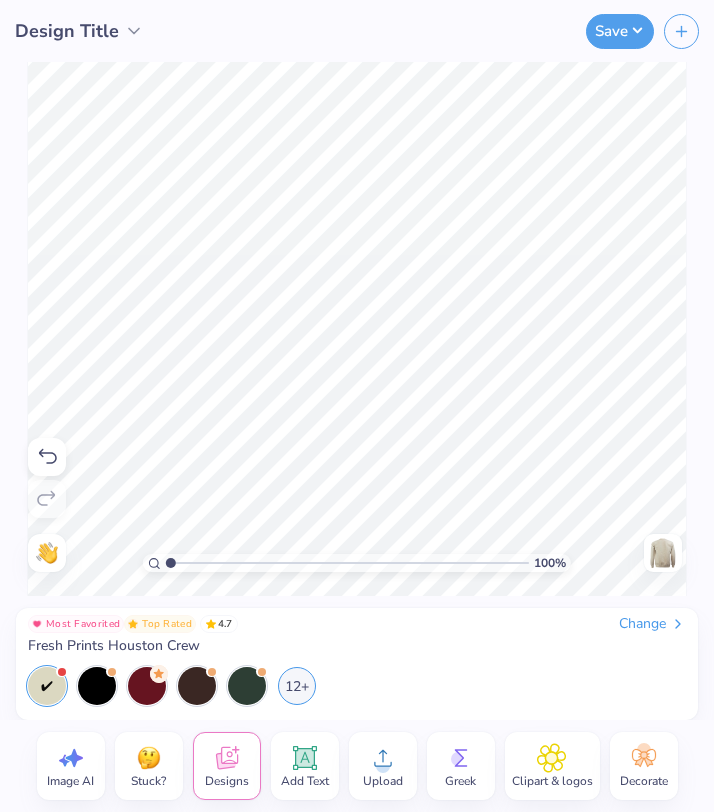 click 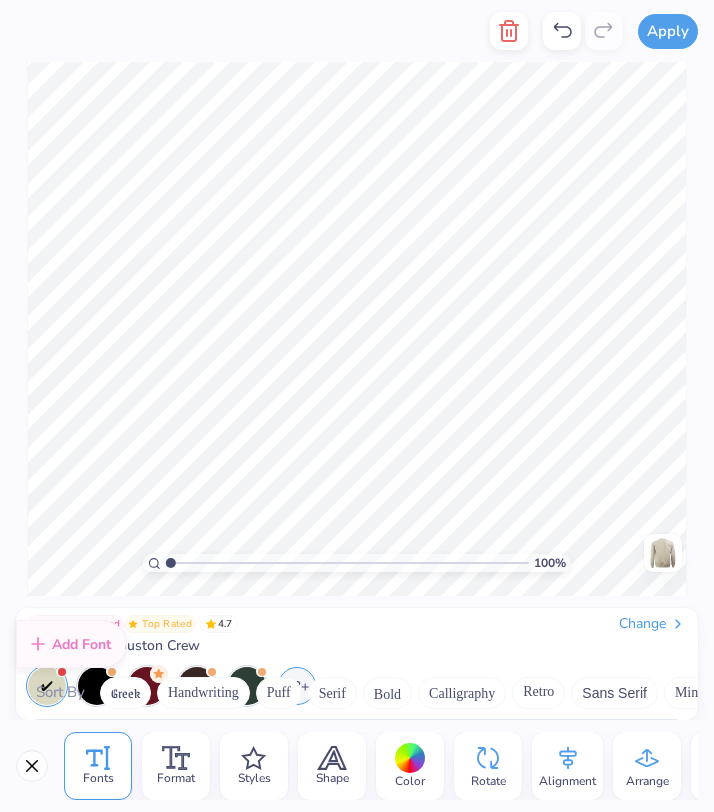 scroll, scrollTop: 8330, scrollLeft: 0, axis: vertical 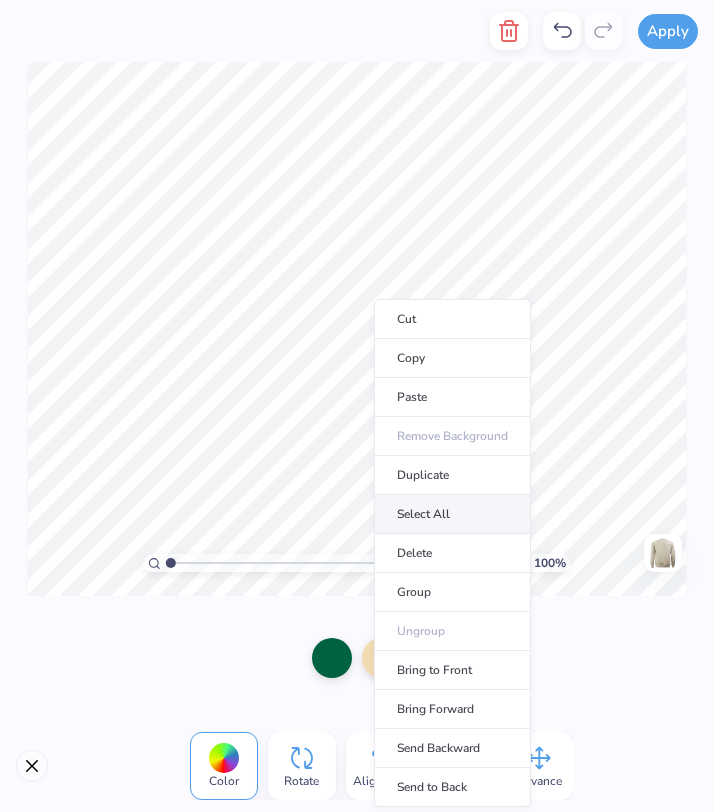 click on "Select All" at bounding box center [452, 514] 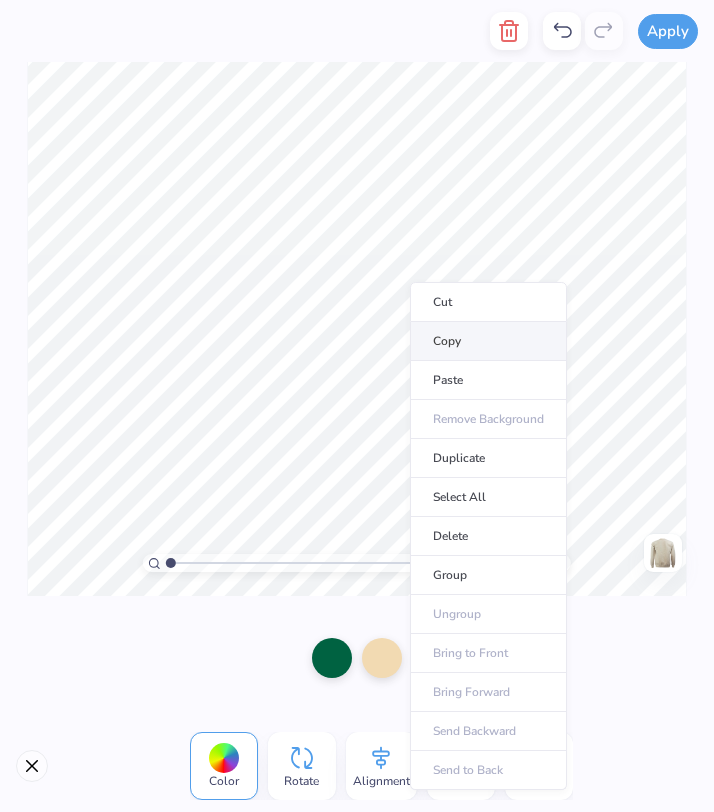 click on "Copy" at bounding box center (488, 341) 